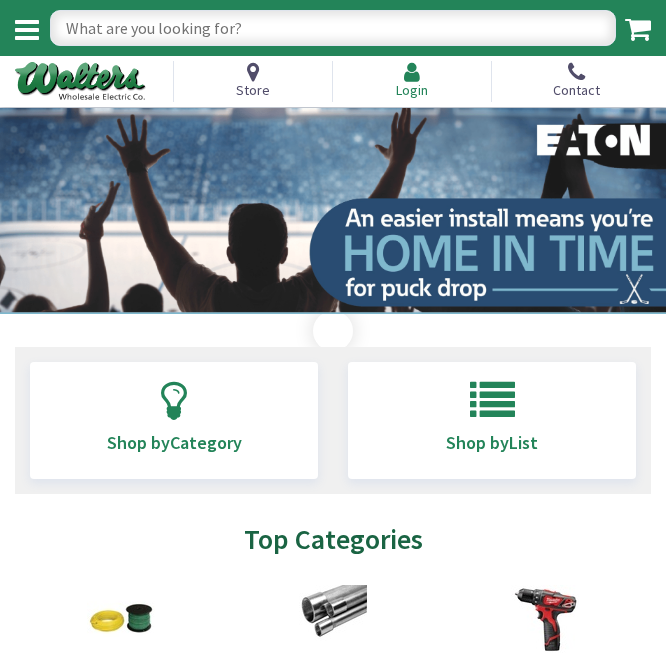 click at bounding box center (412, 72) 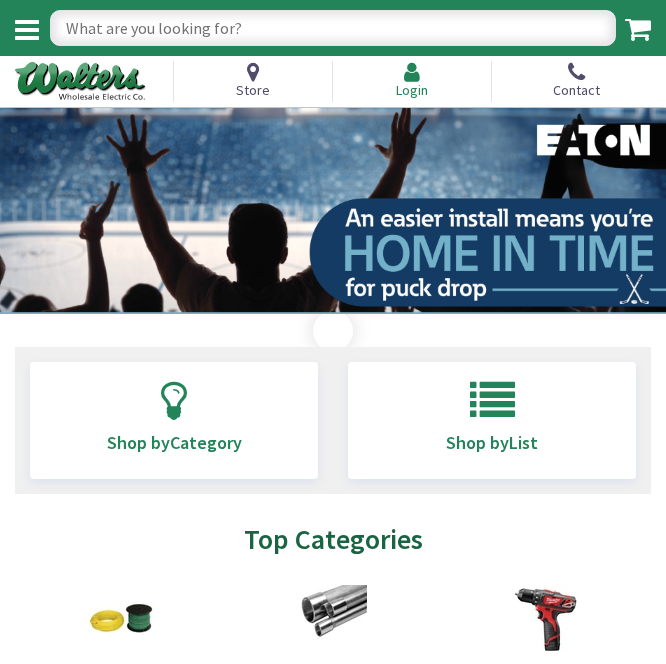 scroll, scrollTop: 0, scrollLeft: 0, axis: both 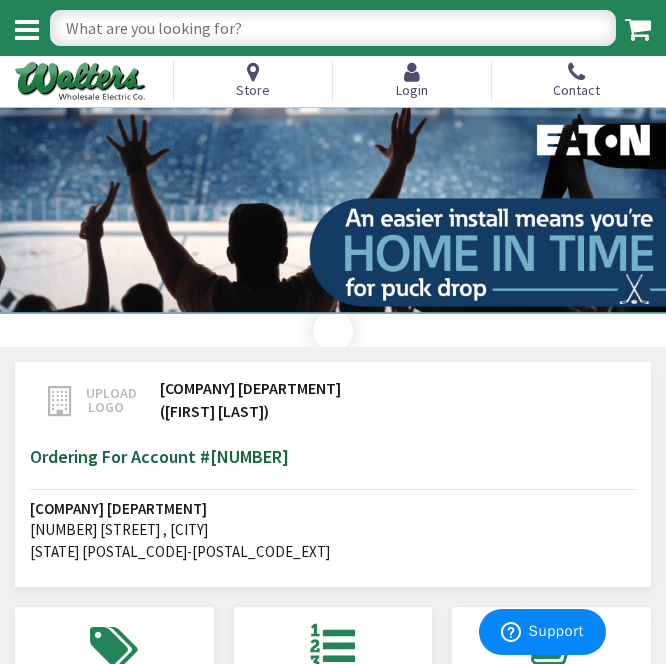 click at bounding box center (638, 29) 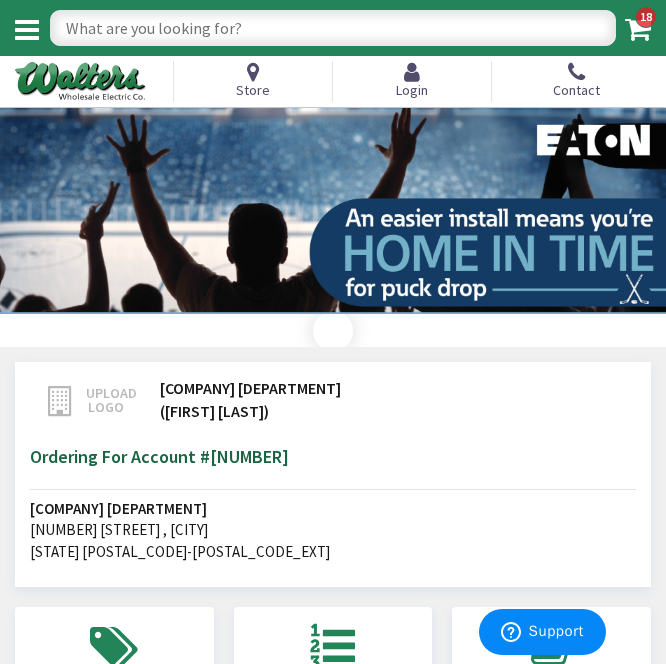 scroll, scrollTop: 0, scrollLeft: 0, axis: both 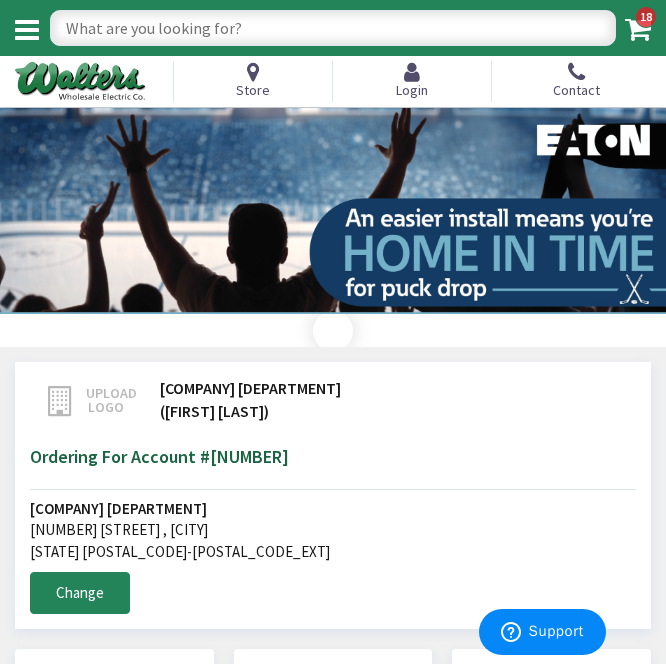 click at bounding box center [638, 29] 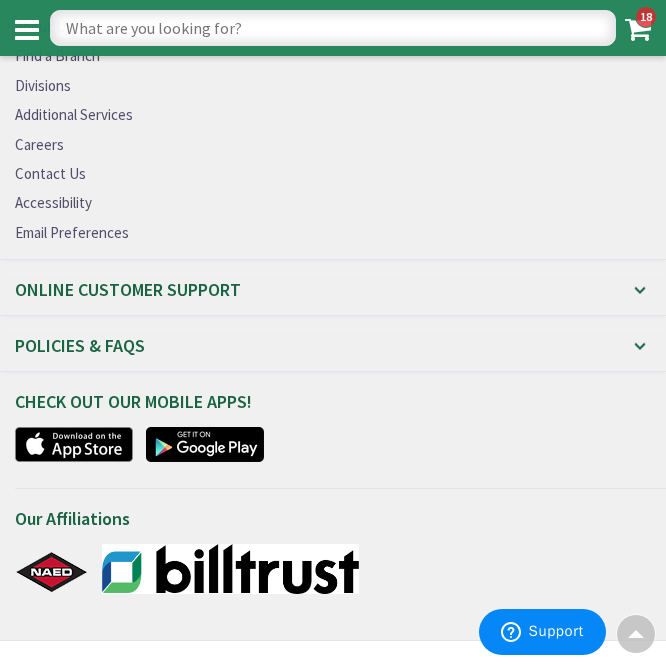 scroll, scrollTop: 2238, scrollLeft: 0, axis: vertical 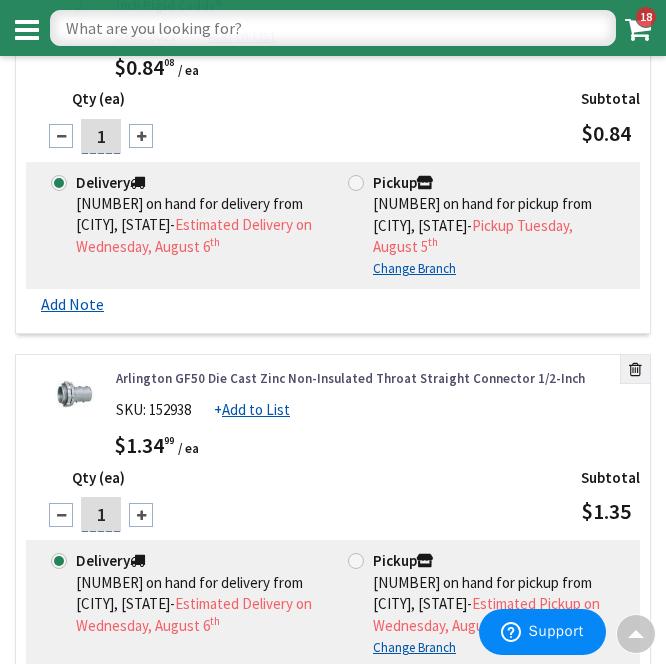 click at bounding box center [333, 28] 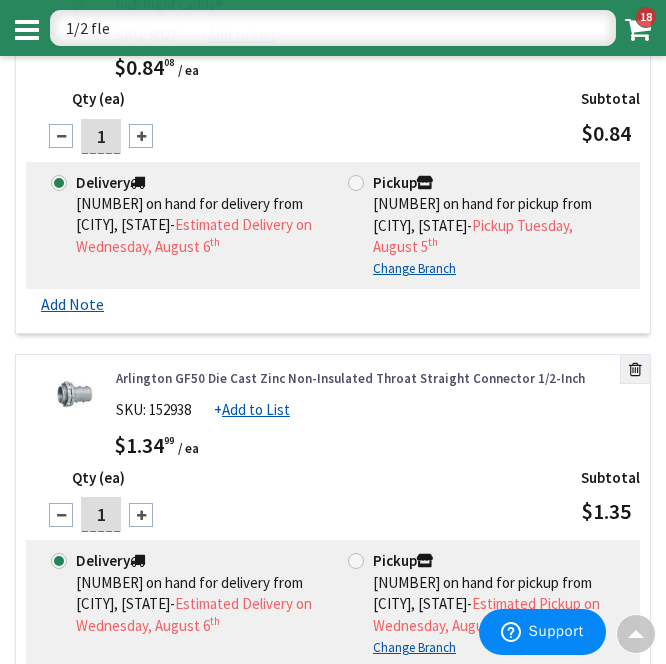 type on "1/2 flex" 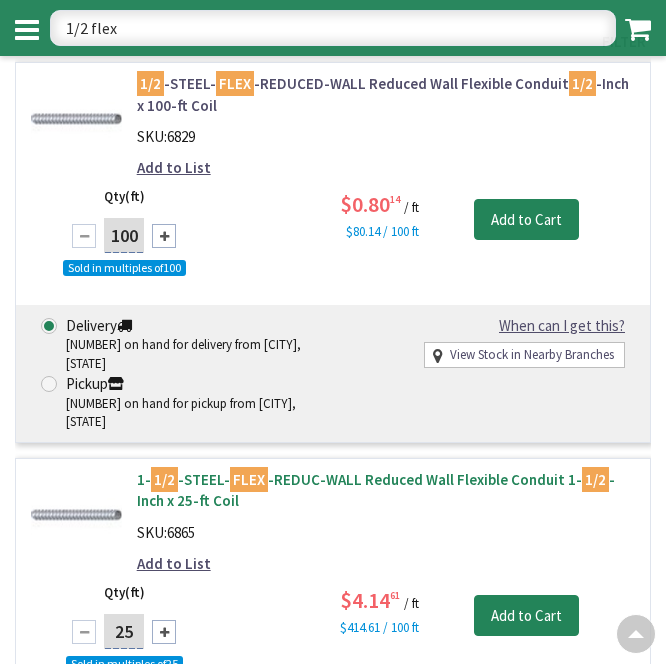 scroll, scrollTop: 300, scrollLeft: 0, axis: vertical 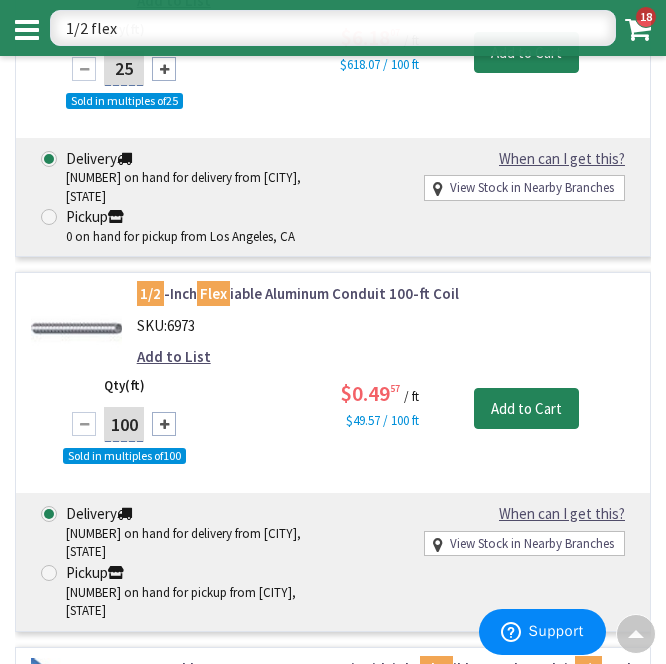 click at bounding box center (638, 29) 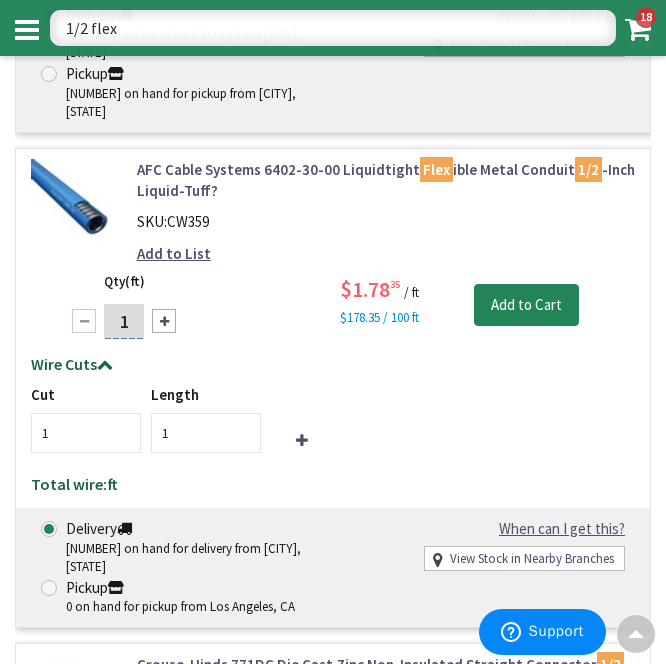 scroll, scrollTop: 2300, scrollLeft: 0, axis: vertical 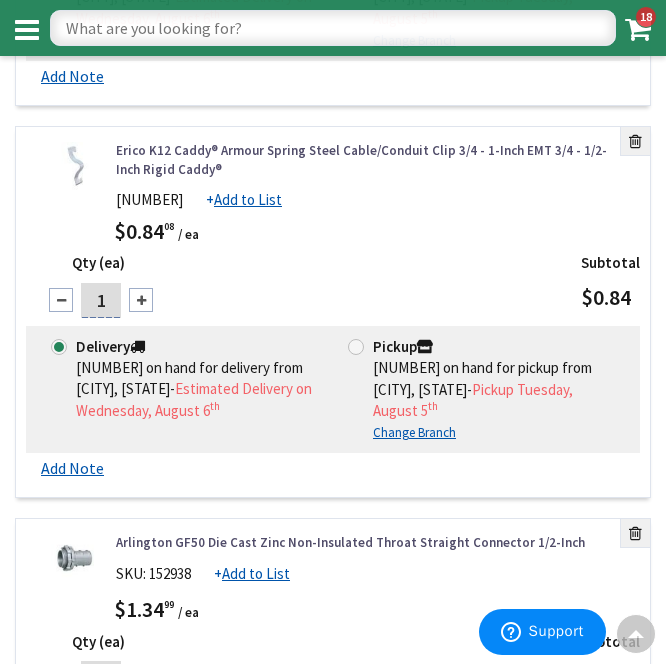 click at bounding box center (333, 28) 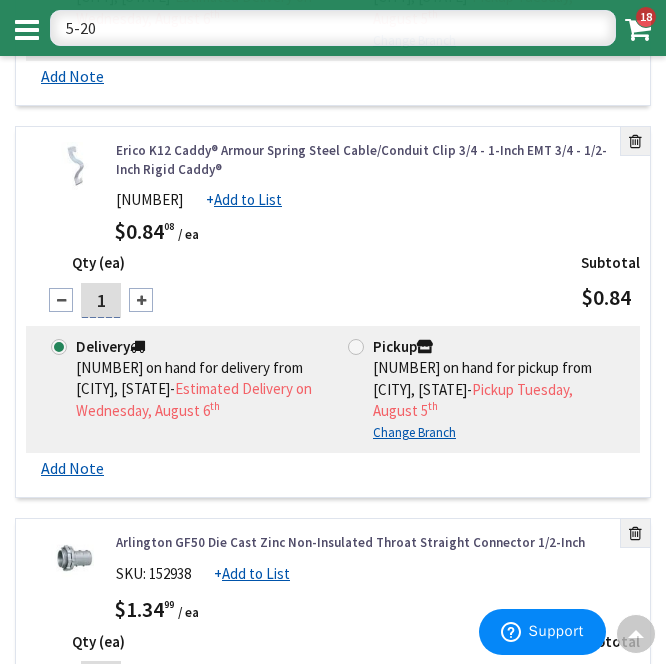 type on "5-20R" 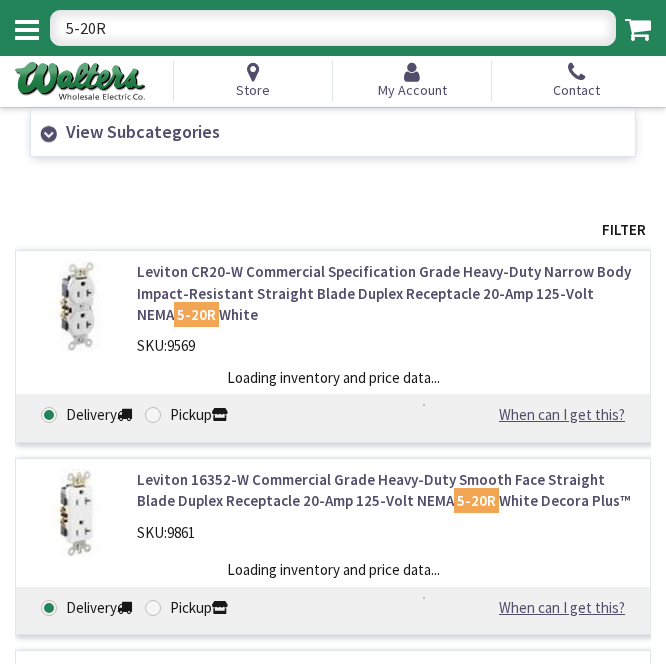 scroll, scrollTop: 0, scrollLeft: 0, axis: both 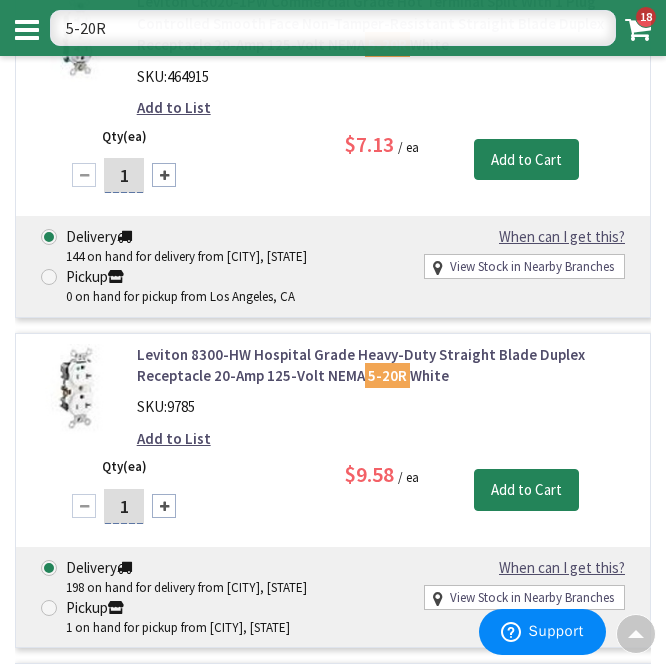 click on "5-20R" at bounding box center [333, 28] 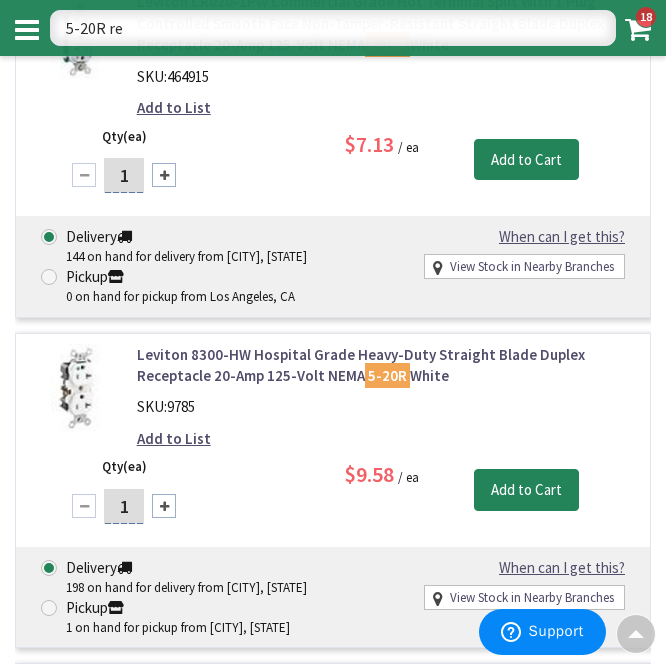 type on "5-20R red" 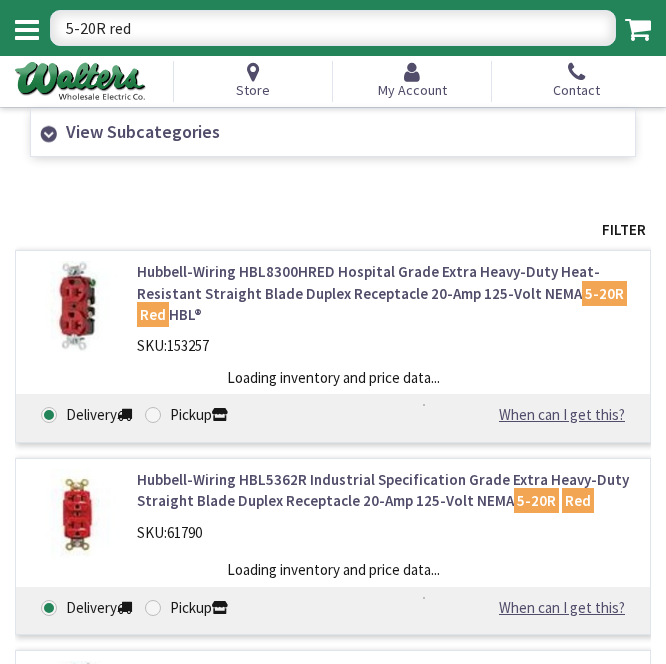 scroll, scrollTop: 0, scrollLeft: 0, axis: both 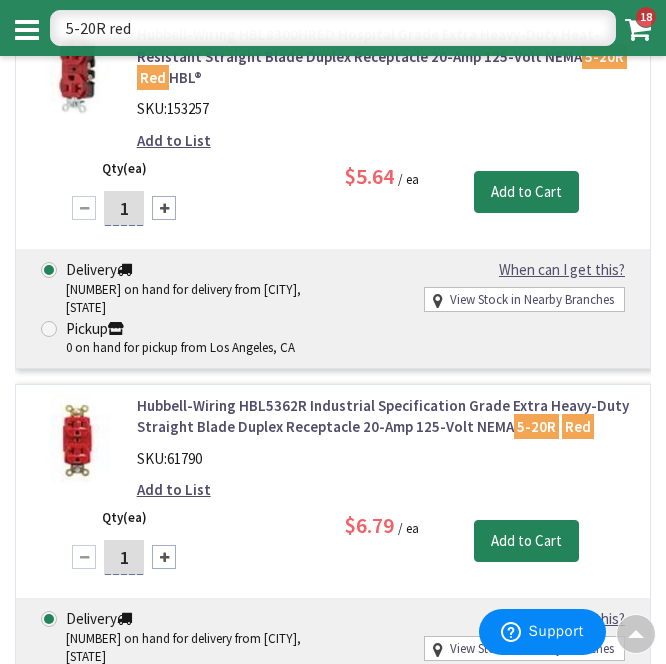 drag, startPoint x: 202, startPoint y: 12, endPoint x: -119, endPoint y: 12, distance: 321 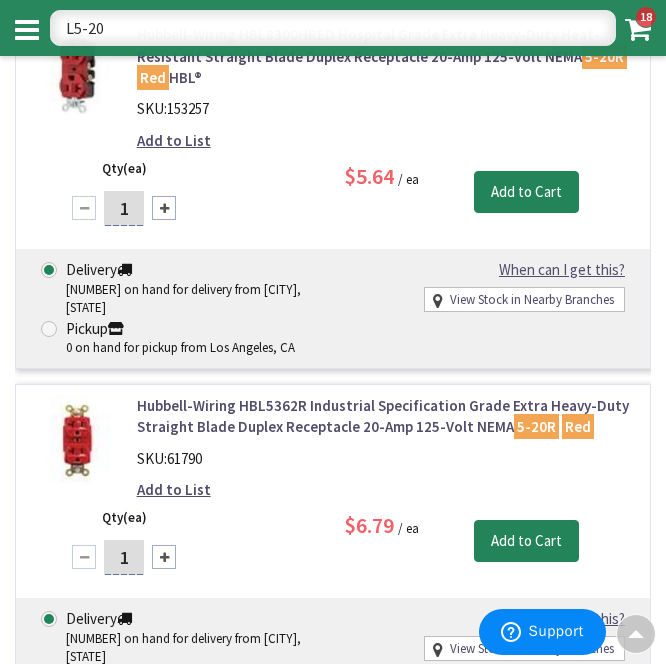 type on "L5-20R" 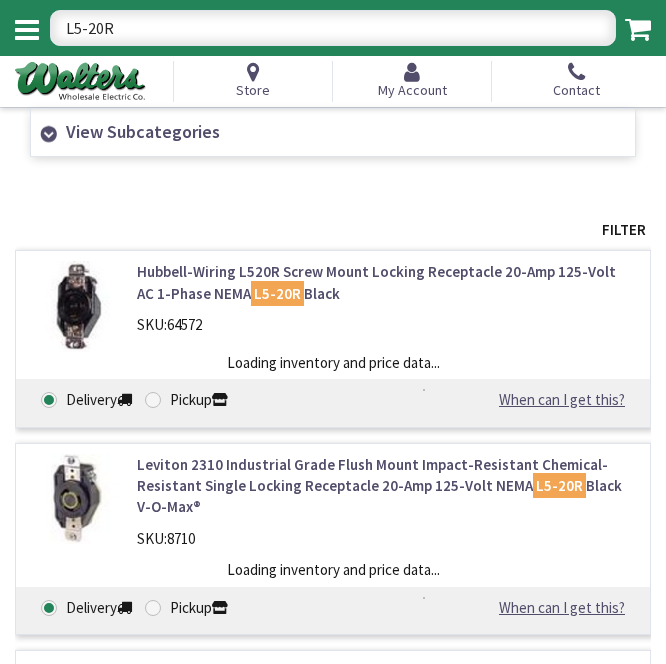 scroll, scrollTop: 0, scrollLeft: 0, axis: both 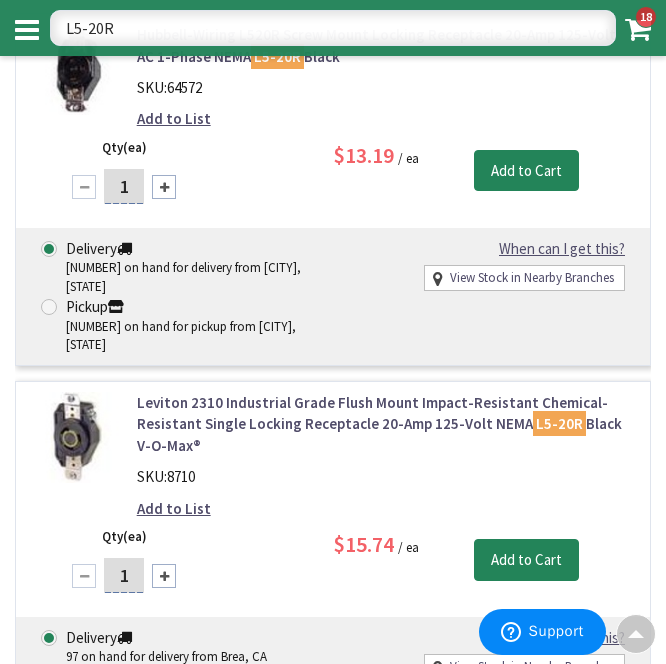 click on "Add to List" at bounding box center [386, 508] 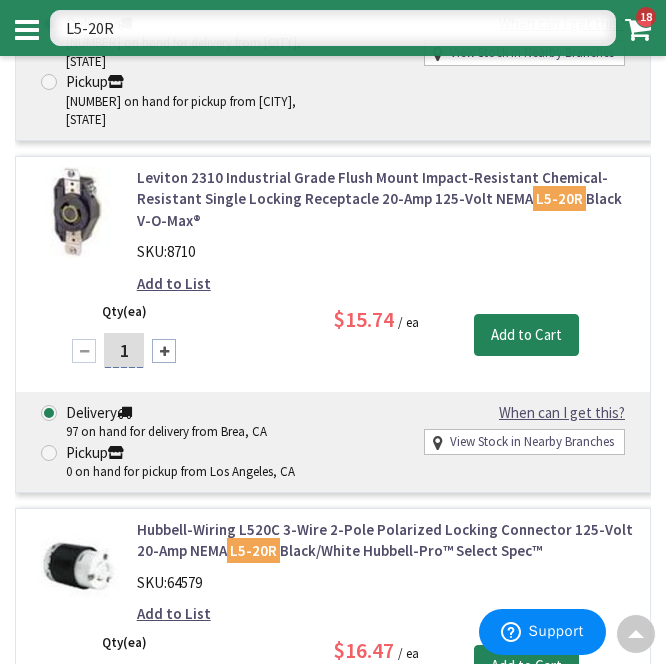 scroll, scrollTop: 500, scrollLeft: 0, axis: vertical 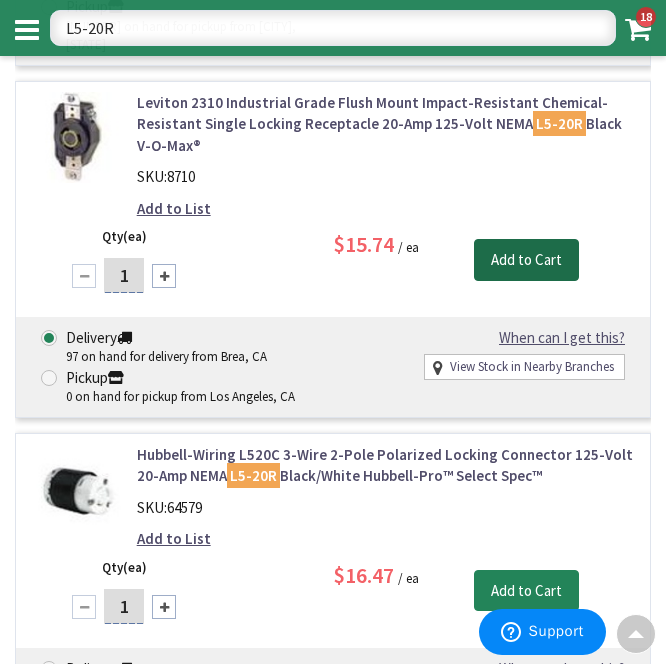 click on "Add to Cart" at bounding box center (526, 260) 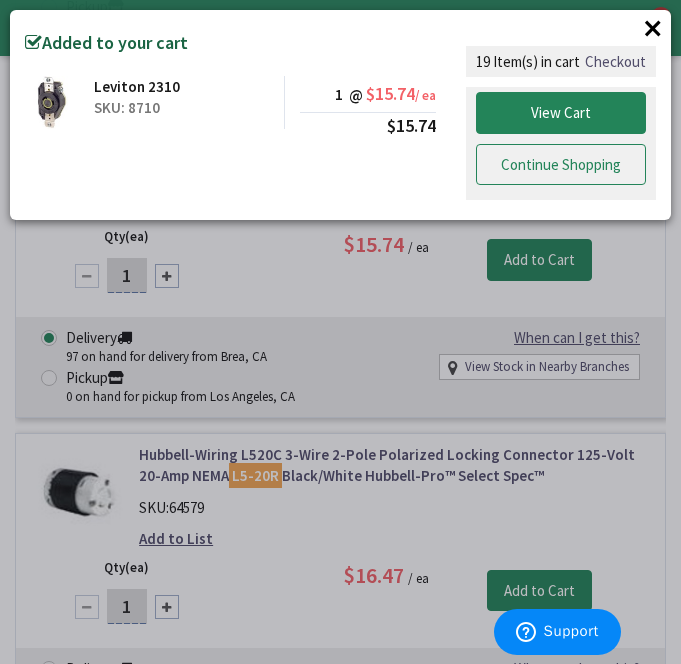 drag, startPoint x: 579, startPoint y: 158, endPoint x: 558, endPoint y: 160, distance: 21.095022 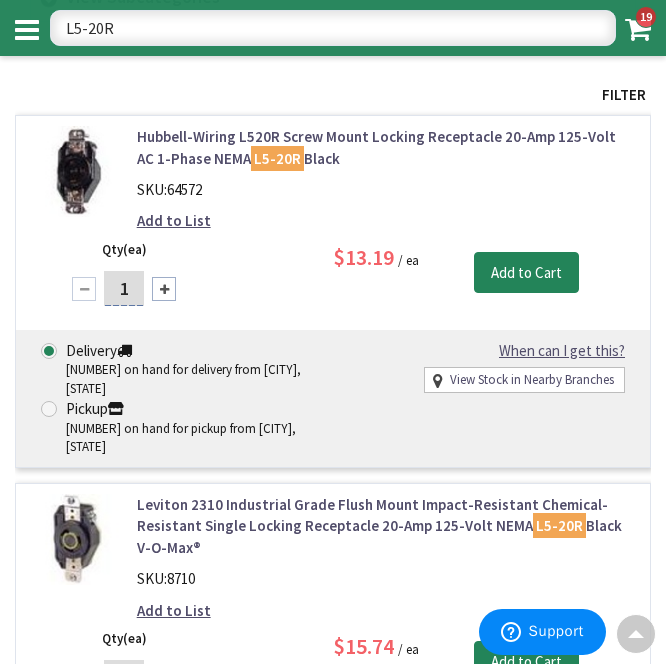 scroll, scrollTop: 0, scrollLeft: 0, axis: both 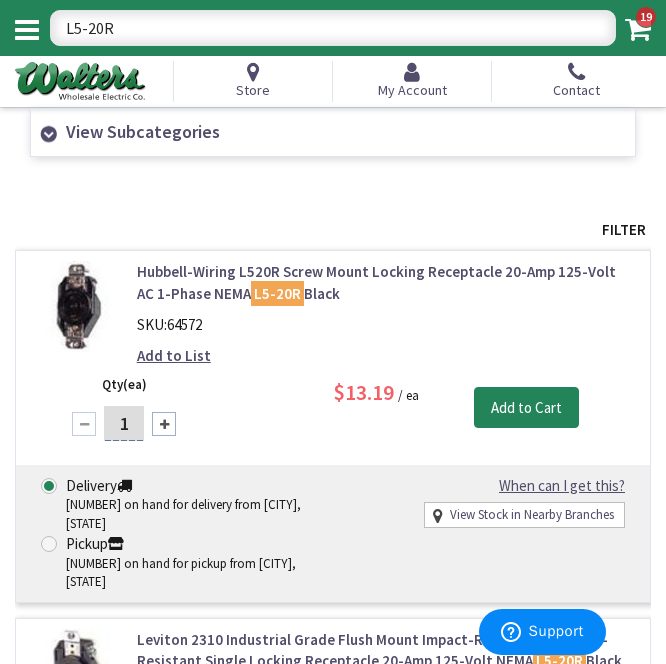 click on "L5-20R" at bounding box center (333, 28) 